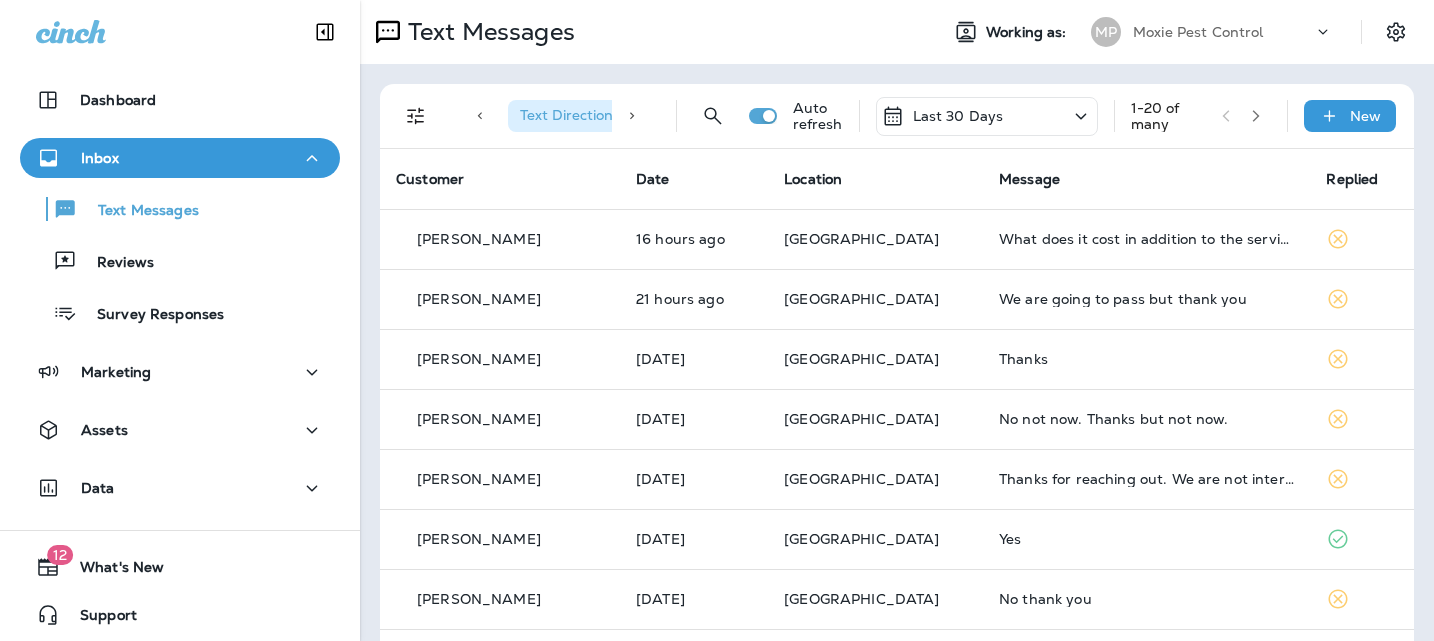 scroll, scrollTop: 0, scrollLeft: 0, axis: both 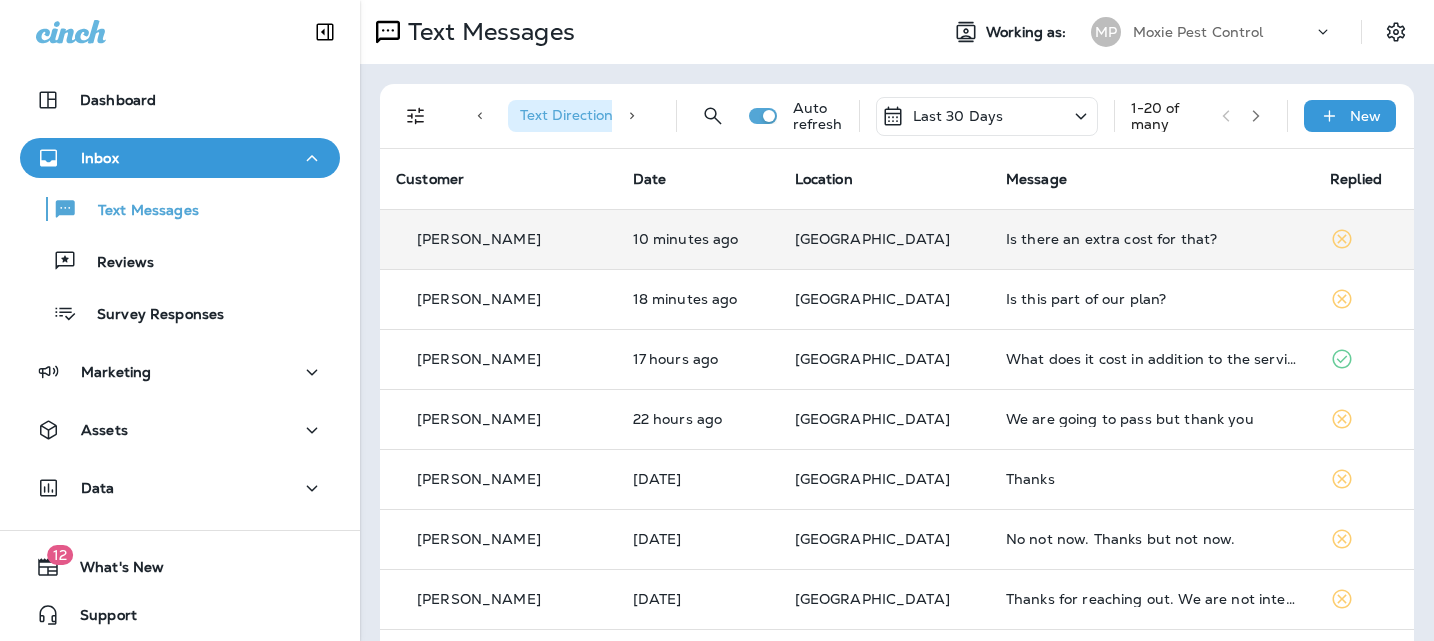 click on "Is there an extra cost for that?" at bounding box center (1152, 239) 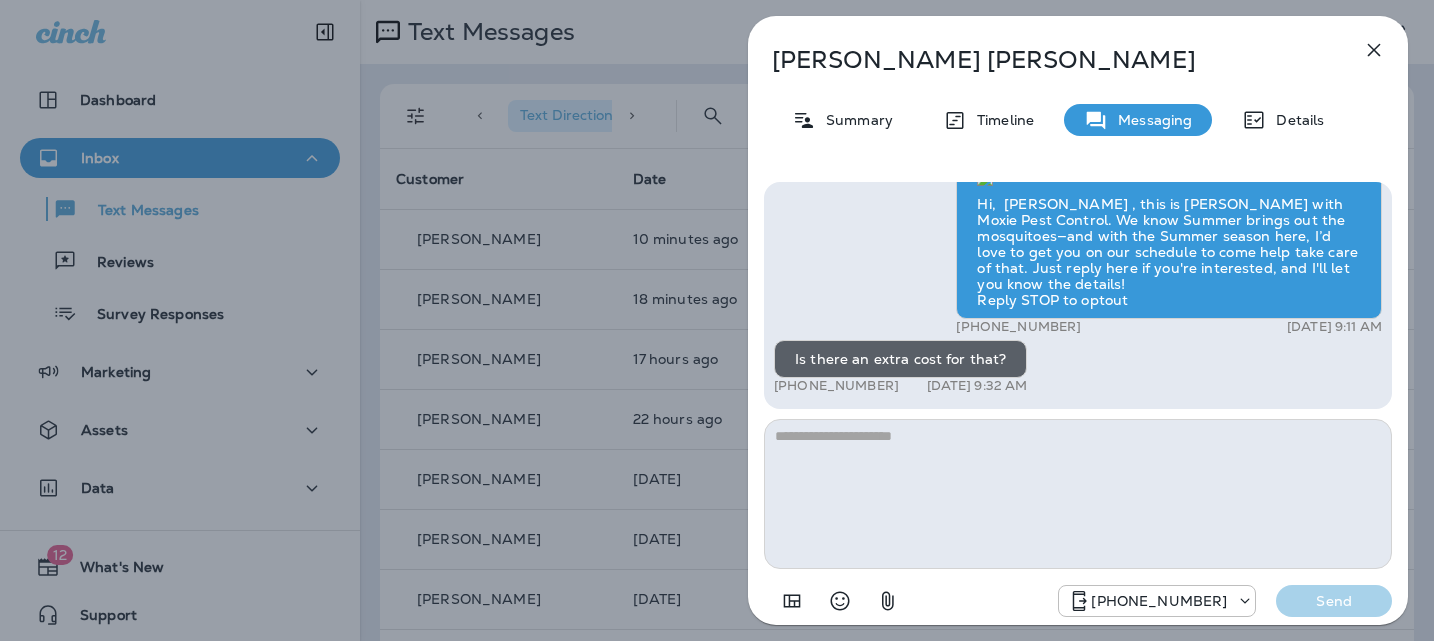 click at bounding box center [1078, 494] 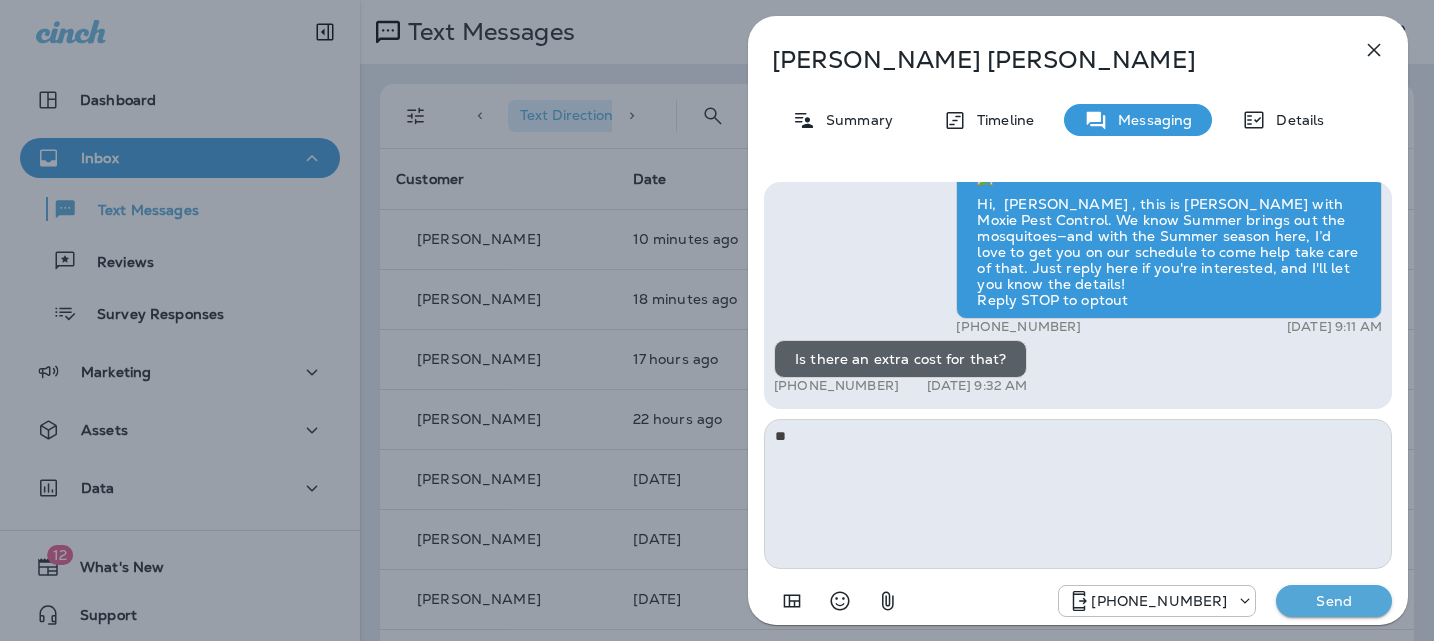 type on "*" 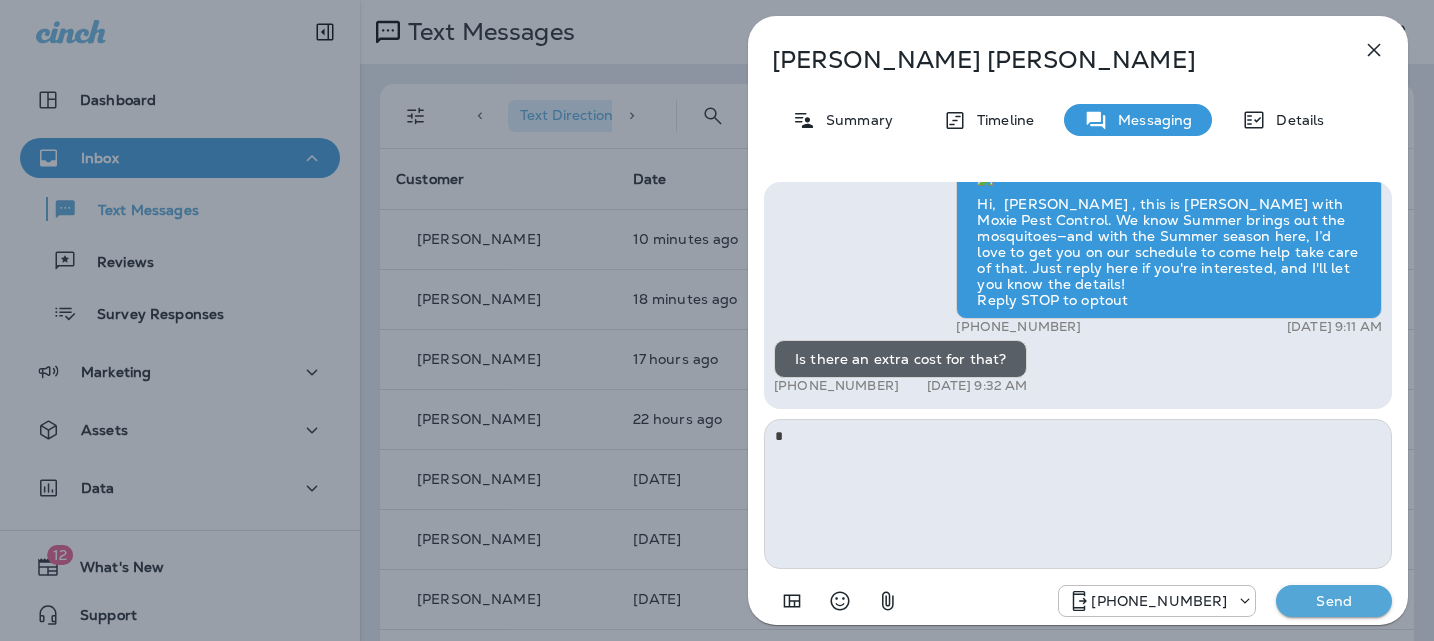 type 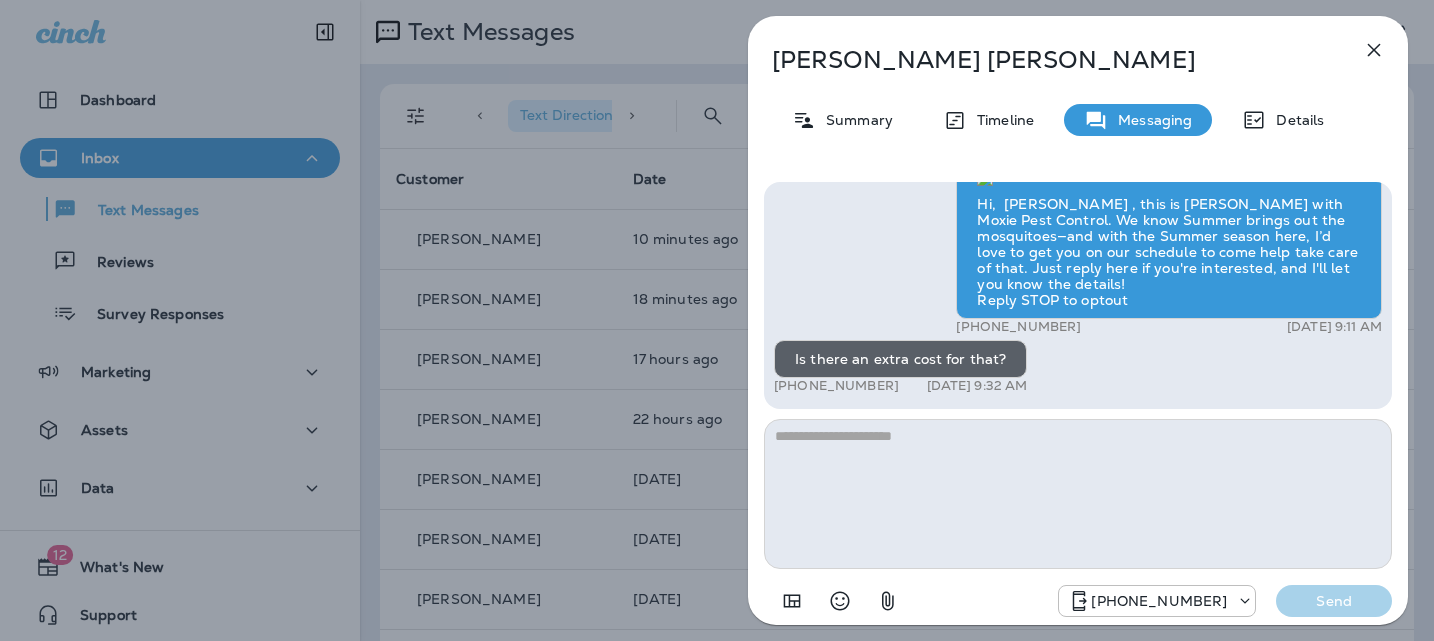 click on "Laurie   Dawkins Summary   Timeline   Messaging   Details   Hi,  Laurie , this is Cameron with Moxie Pest Control. We know Summer brings out the mosquitoes—and with the Summer season here, I’d love to get you on our schedule to come help take care of that. Just reply here if you're interested, and I'll let you know the details!
Reply STOP to optout +18174823792 Jul 26, 2025 9:11 AM Is there an extra cost for that?  +1 (303) 917-3432 Jul 26, 2025 9:32 AM +18174823792 Send" at bounding box center [717, 320] 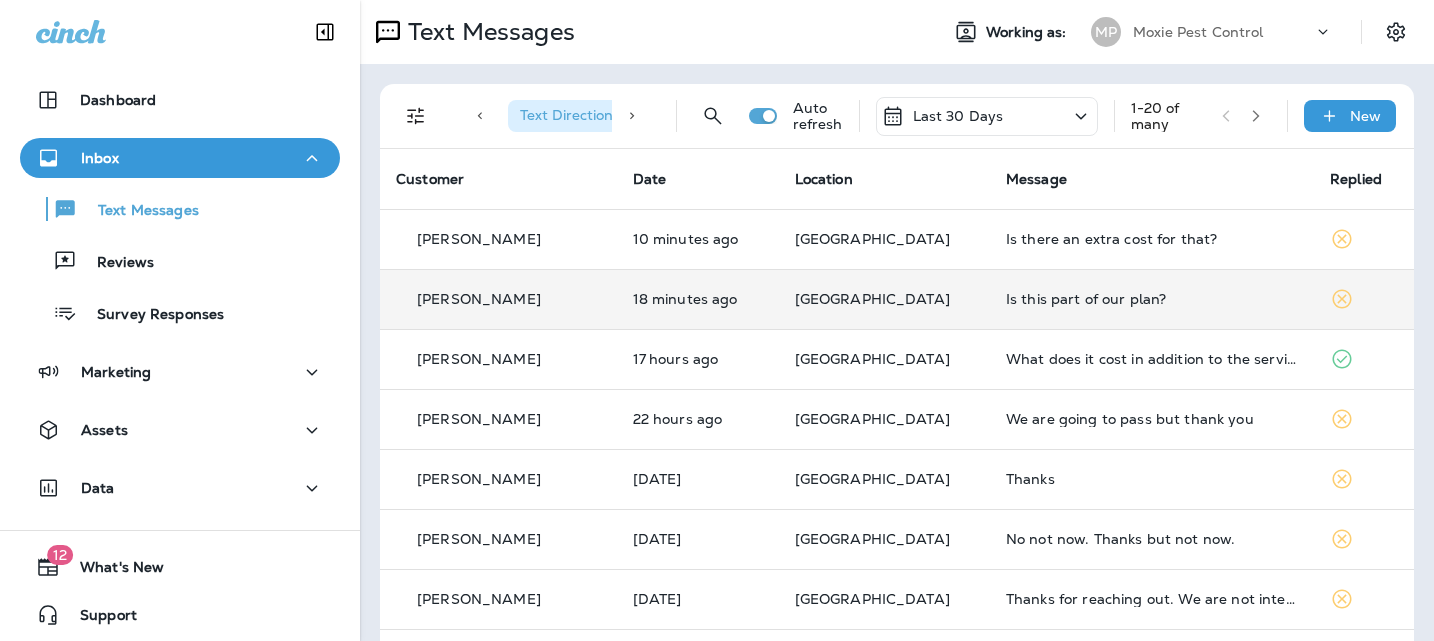 click on "Is this part of our plan?" at bounding box center (1152, 299) 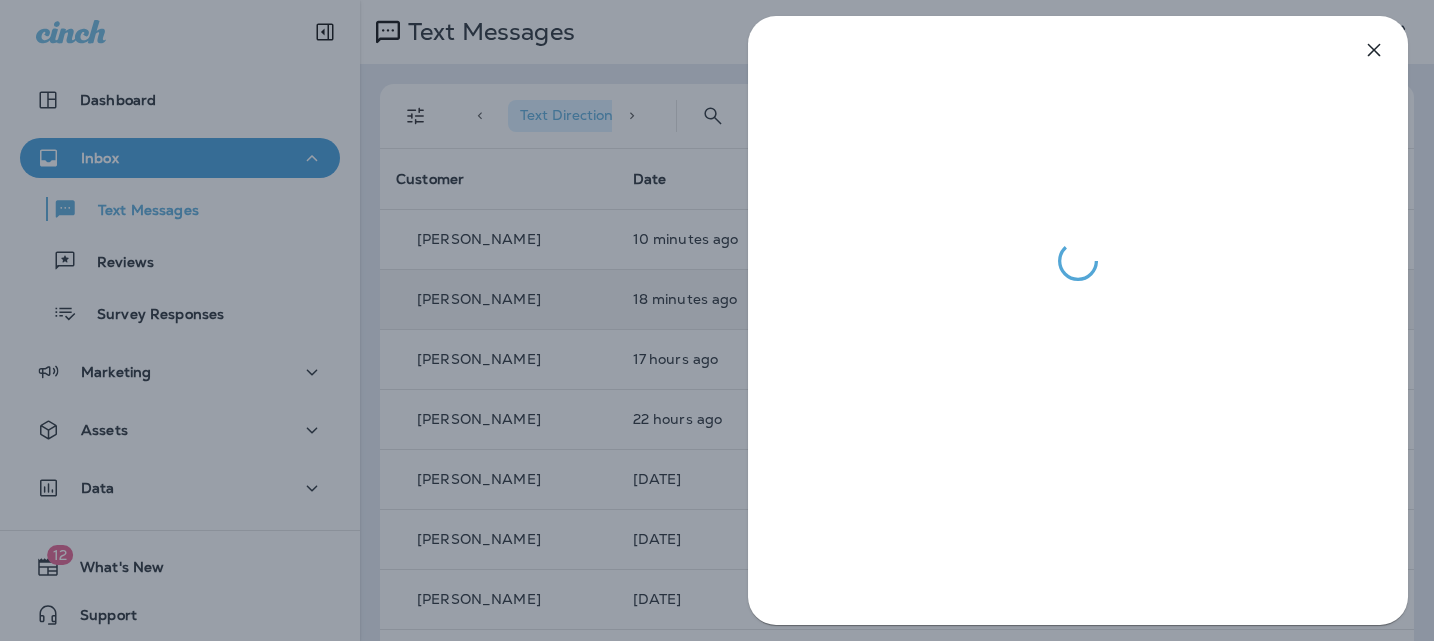 click at bounding box center [717, 320] 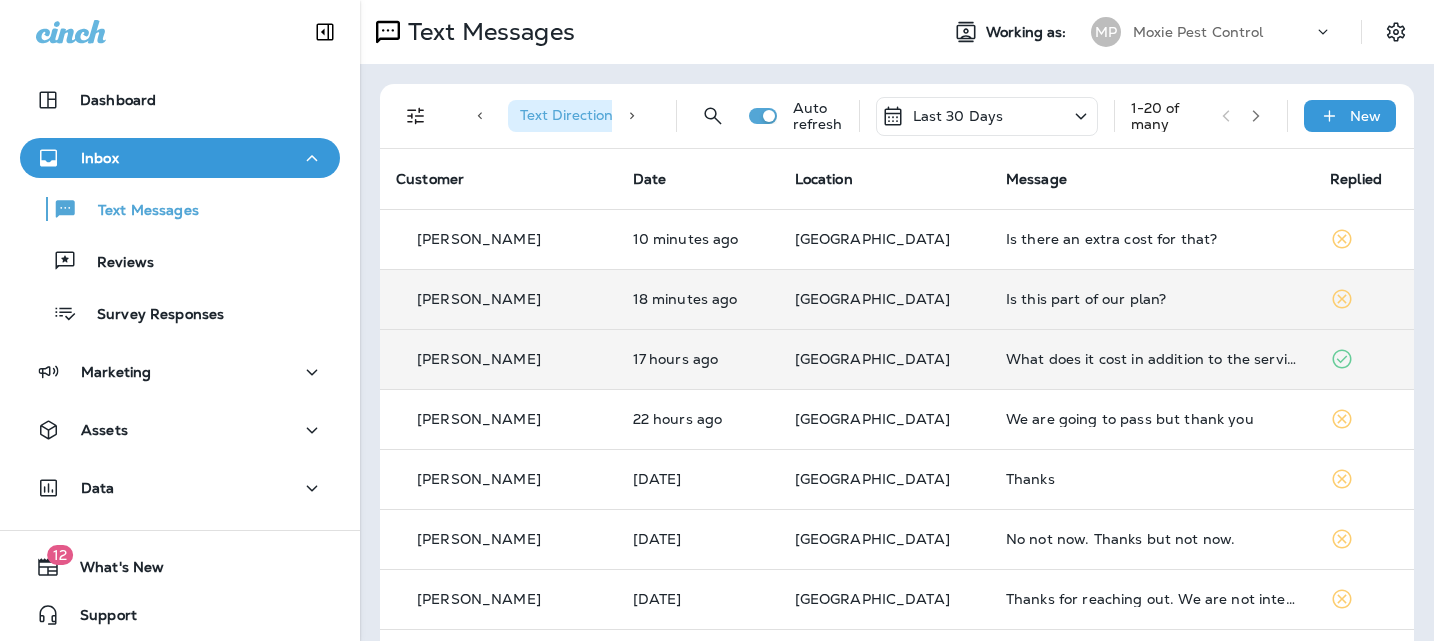 click on "What does it cost in addition to the service we already have?" at bounding box center (1152, 359) 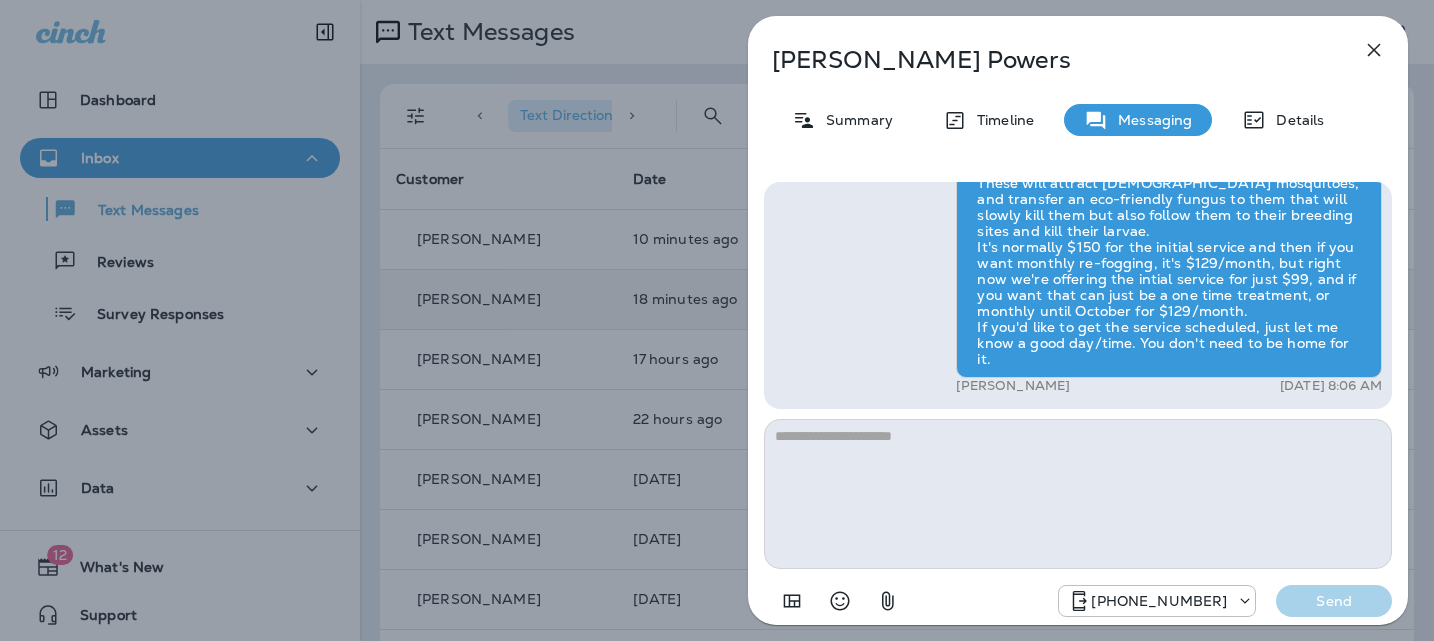 drag, startPoint x: 1362, startPoint y: 364, endPoint x: 1349, endPoint y: 363, distance: 13.038404 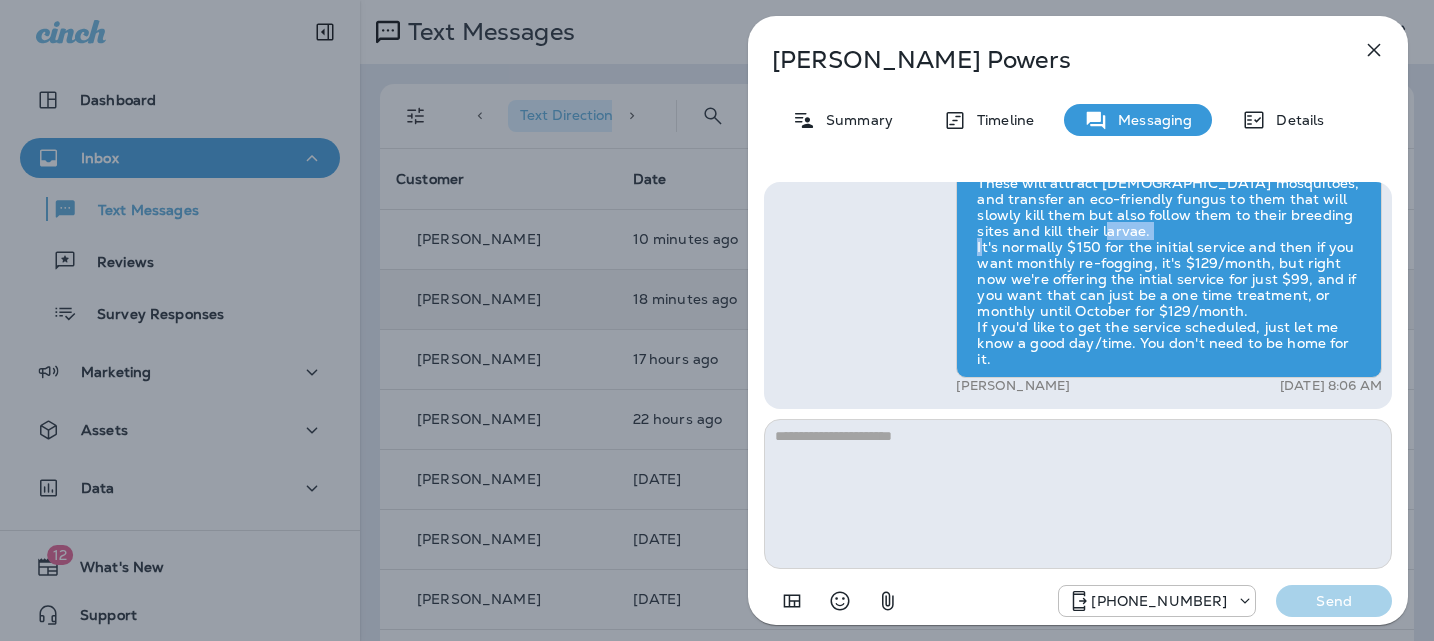 click on "It is a separate service. You can do just a one time treatment though and there is no commitment to it.
As far as what the service entails, we will fog the foliage around the property to create a barrier that repels mosquitoes, and then we will treat any stagnant water around the property (popular breeding grounds for mosquitoes) and then we will set up In2Care mosquito stations around the property. These will attract female mosquitoes, and transfer an eco-friendly fungus to them that will slowly kill them but also follow them to their breeding sites and kill their larvae.
It's normally $150 for the initial service and then if you want monthly re-fogging, it's $129/month, but right now we're offering the intial service for just $99, and if you want that can just be a one time treatment, or monthly until October for $129/month.
If you'd like to get the service scheduled, just let me know a good day/time. You don't need to be home for it." at bounding box center (1169, 207) 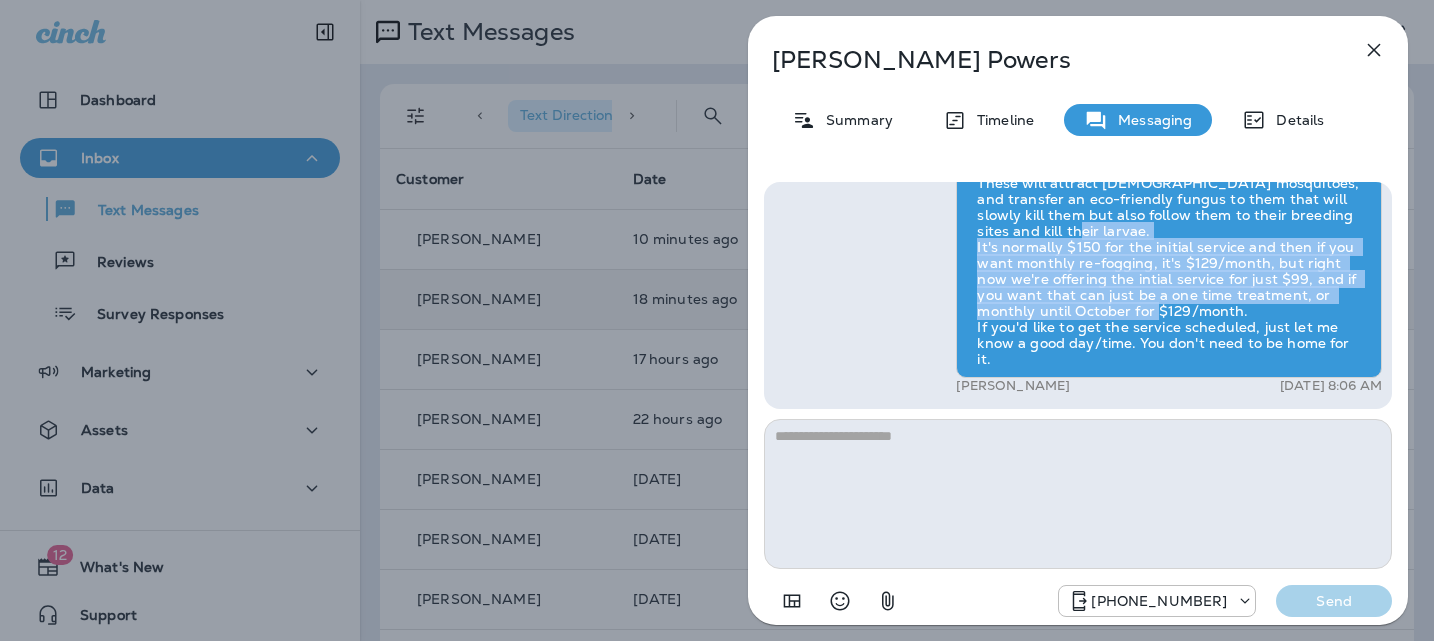 click on "It is a separate service. You can do just a one time treatment though and there is no commitment to it.
As far as what the service entails, we will fog the foliage around the property to create a barrier that repels mosquitoes, and then we will treat any stagnant water around the property (popular breeding grounds for mosquitoes) and then we will set up In2Care mosquito stations around the property. These will attract female mosquitoes, and transfer an eco-friendly fungus to them that will slowly kill them but also follow them to their breeding sites and kill their larvae.
It's normally $150 for the initial service and then if you want monthly re-fogging, it's $129/month, but right now we're offering the intial service for just $99, and if you want that can just be a one time treatment, or monthly until October for $129/month.
If you'd like to get the service scheduled, just let me know a good day/time. You don't need to be home for it." at bounding box center (1169, 207) 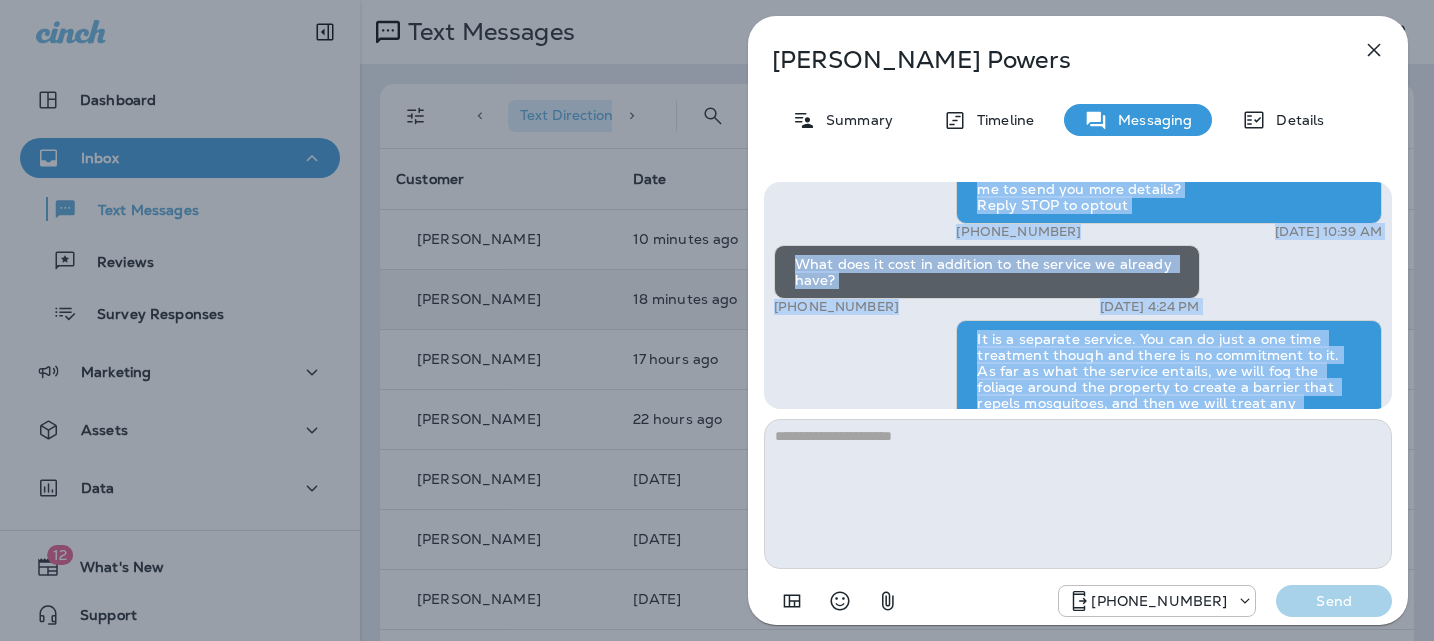 scroll, scrollTop: -669, scrollLeft: 0, axis: vertical 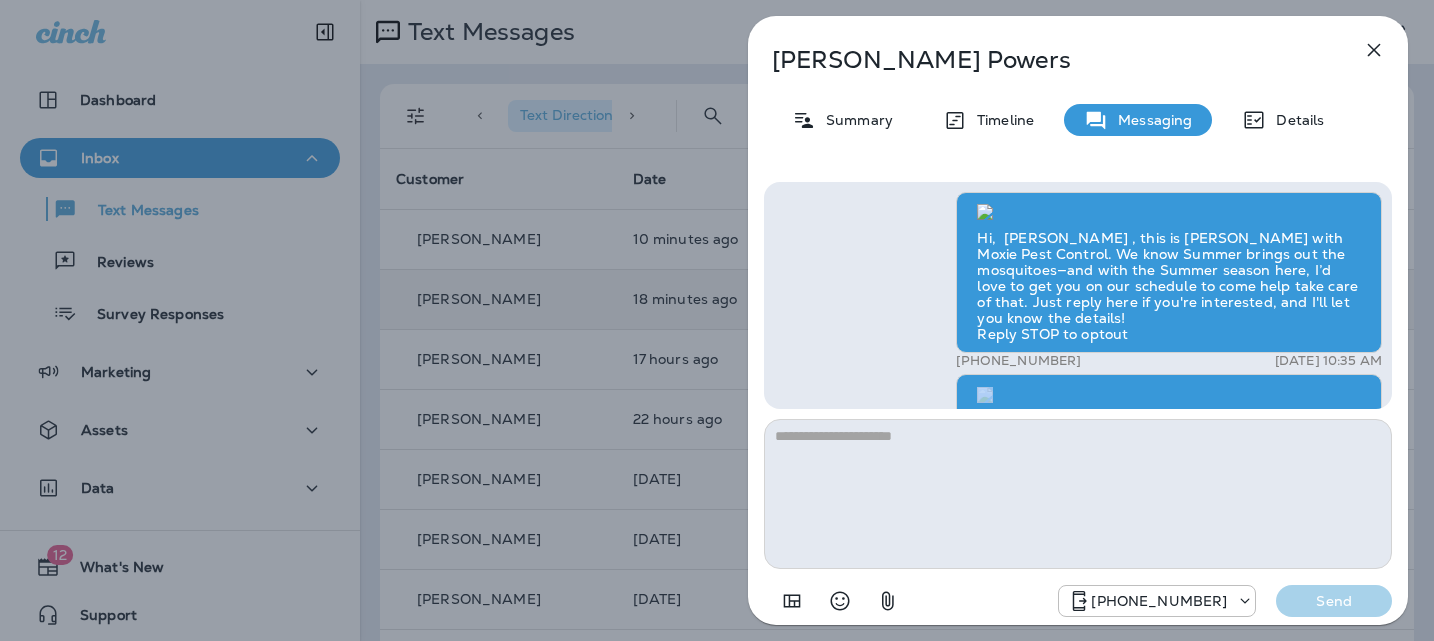 drag, startPoint x: 1361, startPoint y: 356, endPoint x: 1031, endPoint y: 393, distance: 332.06775 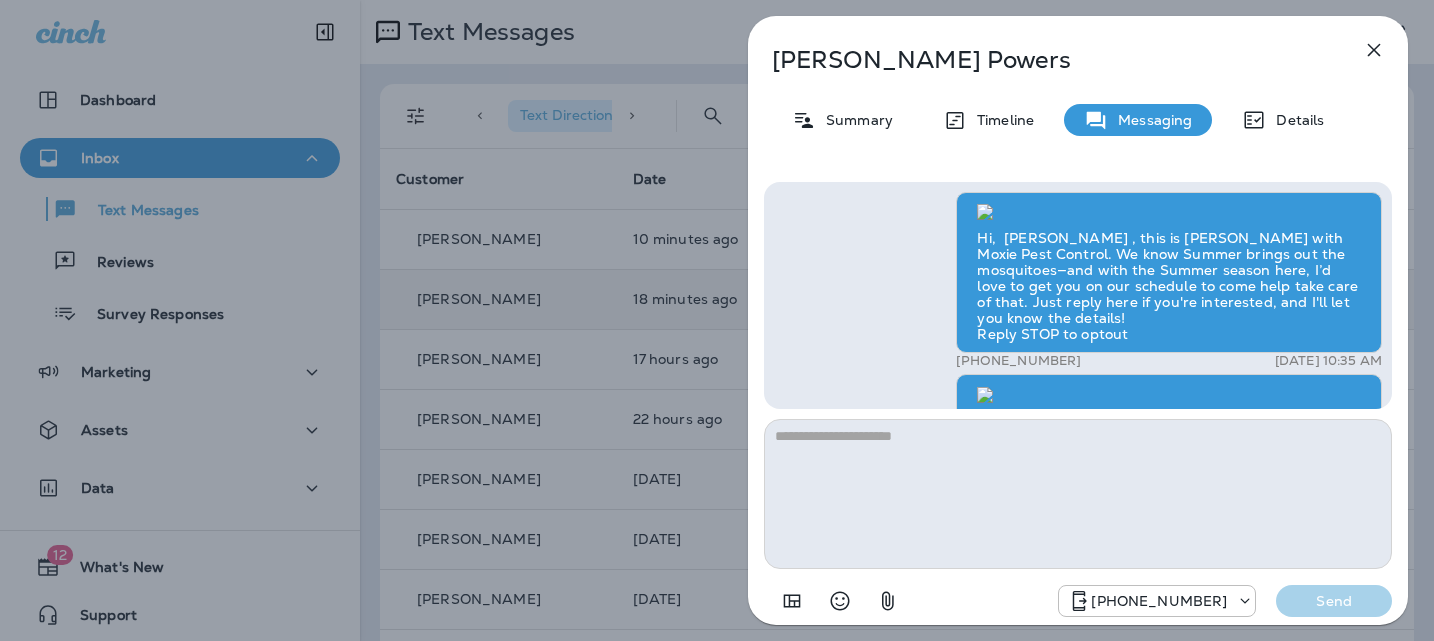 click on "Hi,  Jeanne , this is Cameron with Moxie Pest Control. We know Summer brings out the mosquitoes—and with the Summer season here, I’d love to get you on our schedule to come help take care of that. Just reply here if you're interested, and I'll let you know the details!
Reply STOP to optout +18174823792 Jul 23, 2025 10:35 AM Just checking in,  Jeanne . Our mosquito service is extremely effective, and it's totally pet and family friendly! We get awesome reviews on it.  Want me to send you more details?
Reply STOP to optout +18174823792 Jul 24, 2025 10:39 AM What does it cost in addition to the service we already have? +1 (303) 709-8062 Jul 25, 2025 4:24 PM Tyler Richard Jul 26, 2025 8:06 AM" at bounding box center [1078, 577] 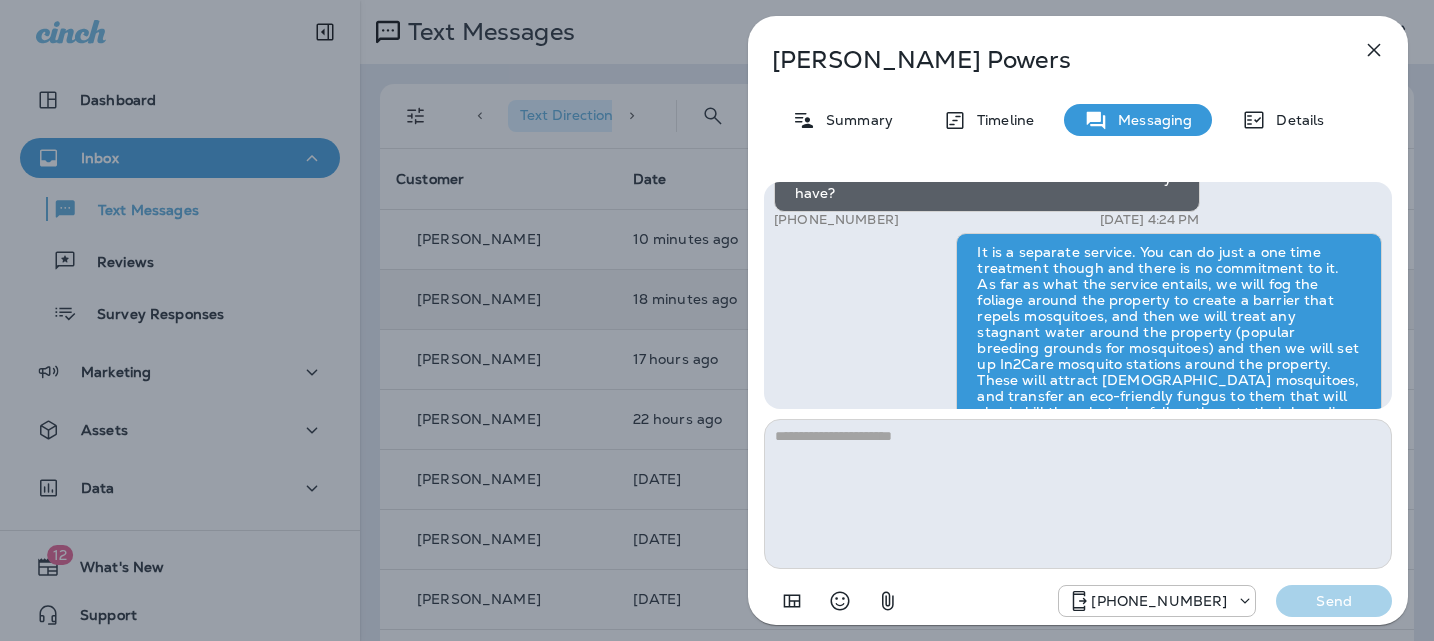 scroll, scrollTop: -192, scrollLeft: 0, axis: vertical 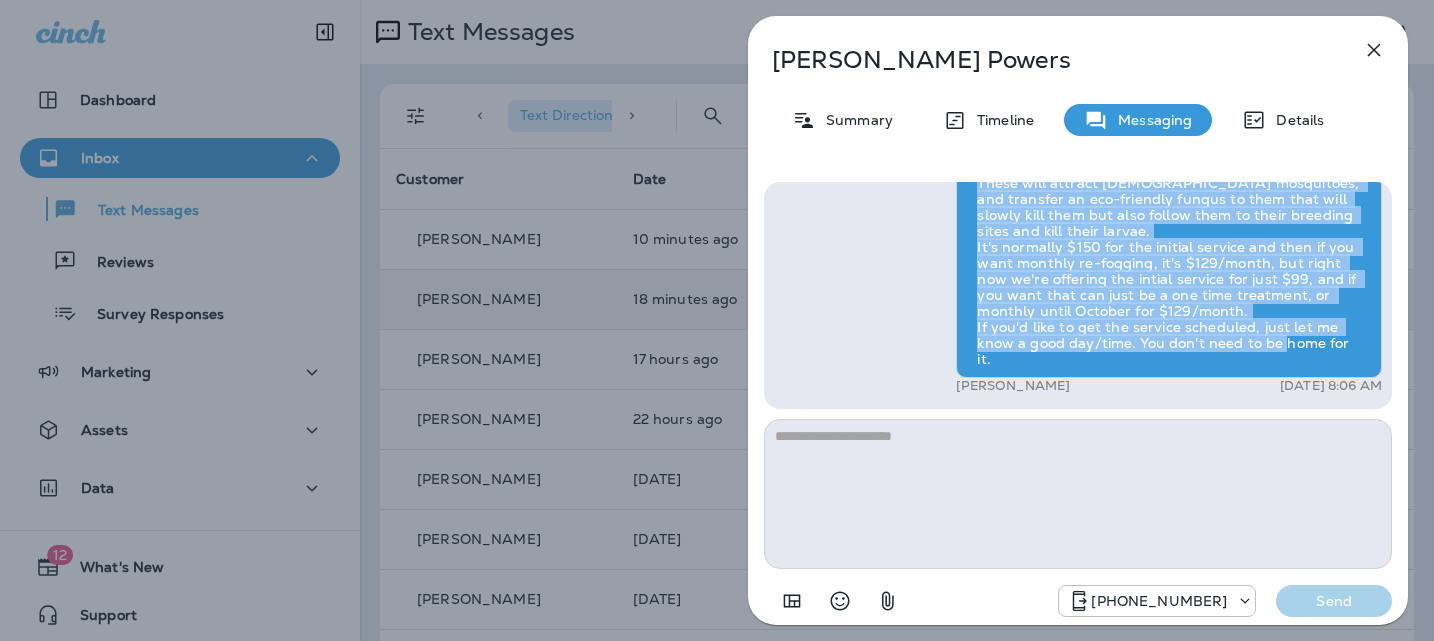 drag, startPoint x: 974, startPoint y: 286, endPoint x: 1367, endPoint y: 362, distance: 400.28116 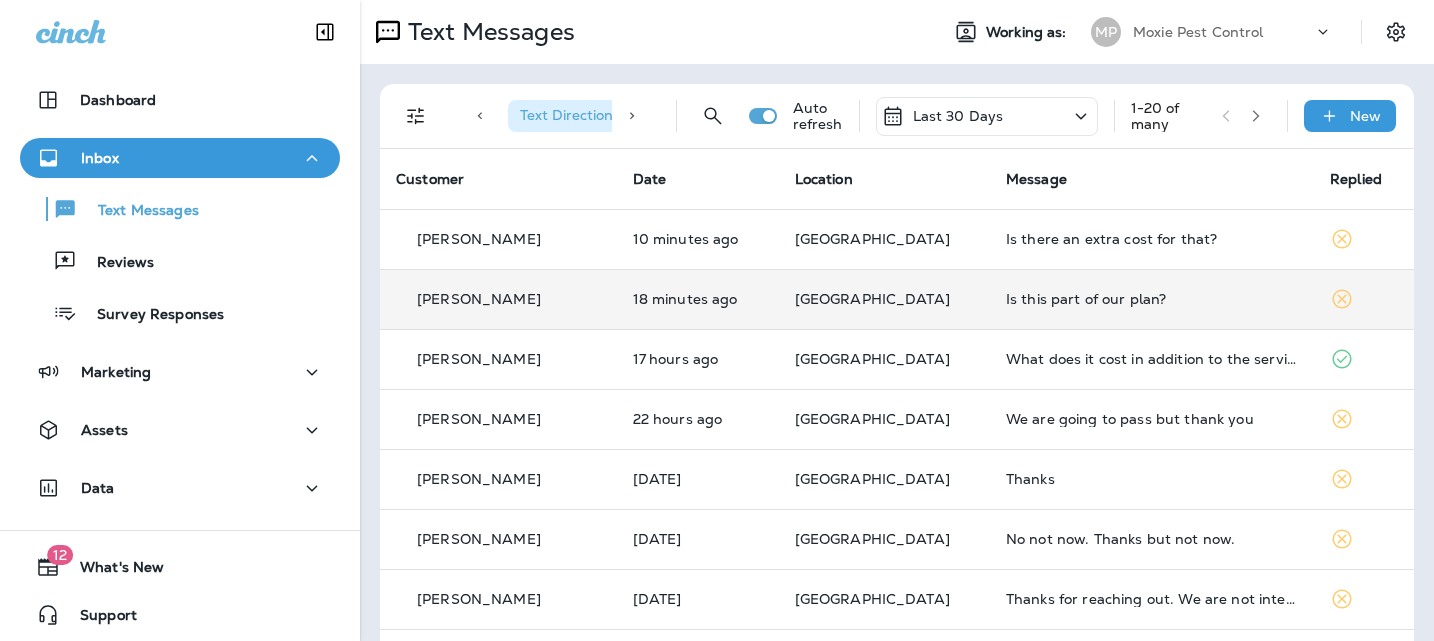 click on "Is this part of our plan?" at bounding box center [1152, 299] 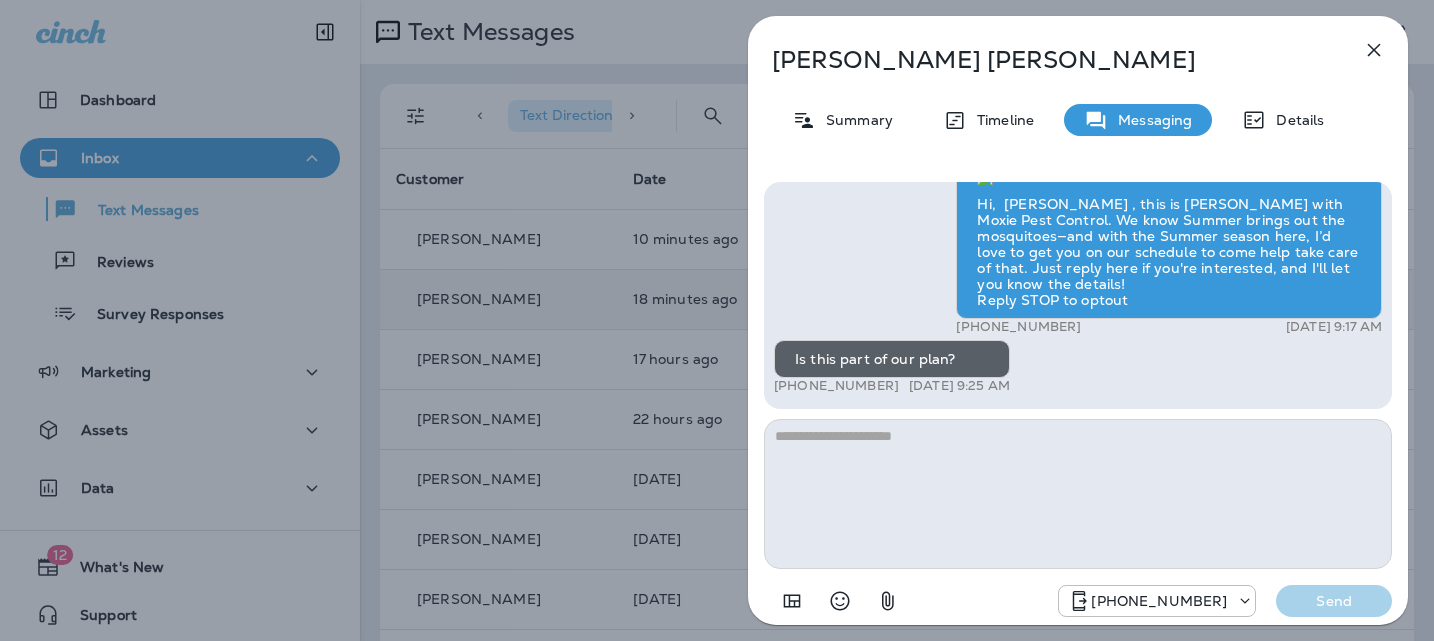 click at bounding box center [1078, 494] 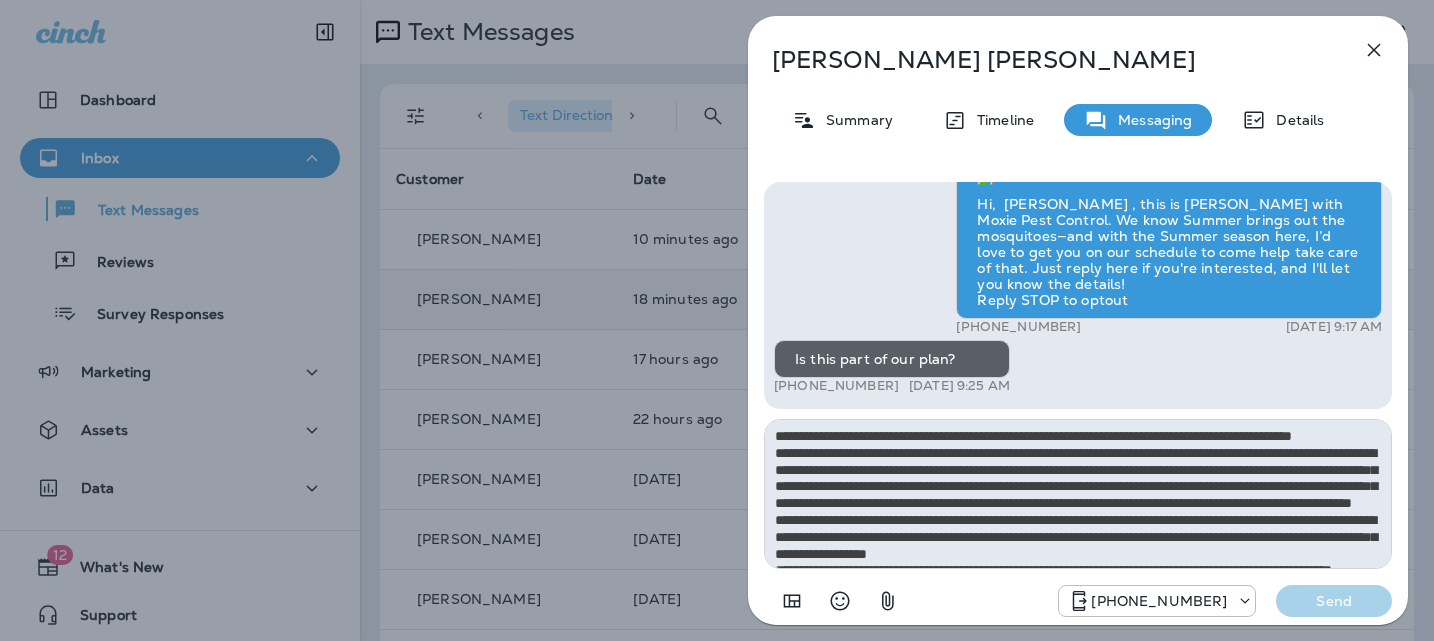 scroll, scrollTop: 61, scrollLeft: 0, axis: vertical 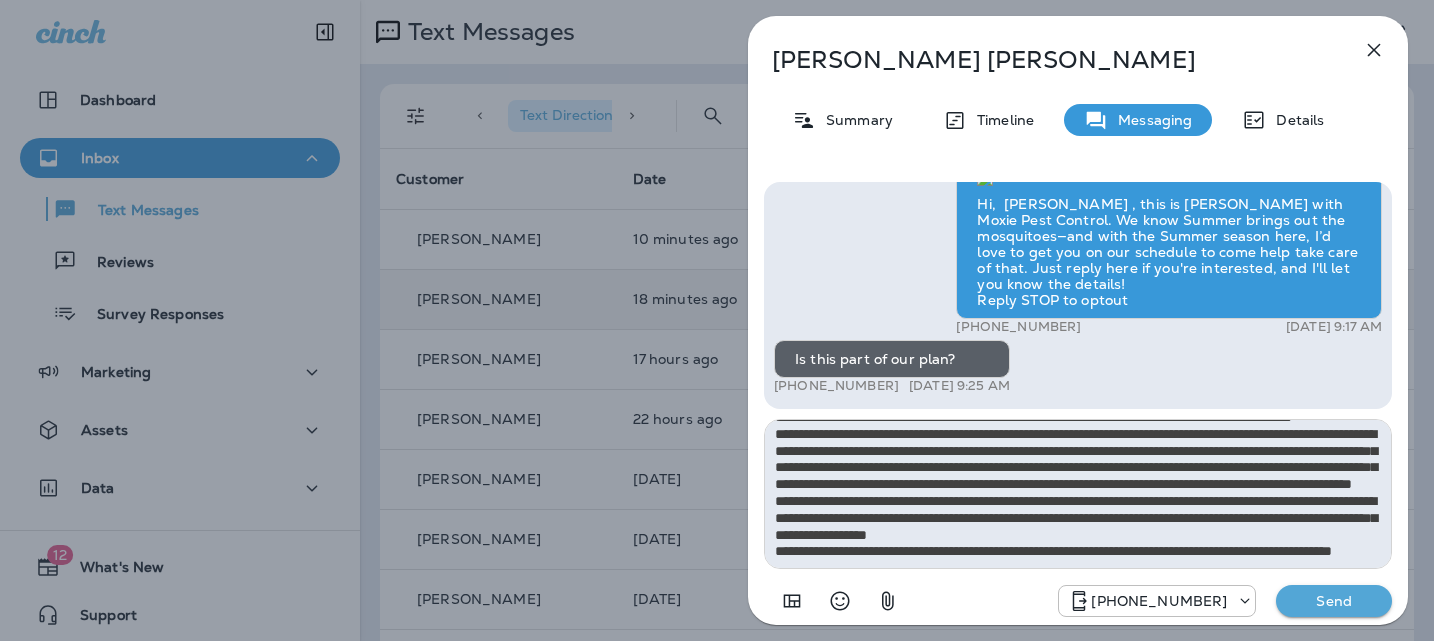 type on "**********" 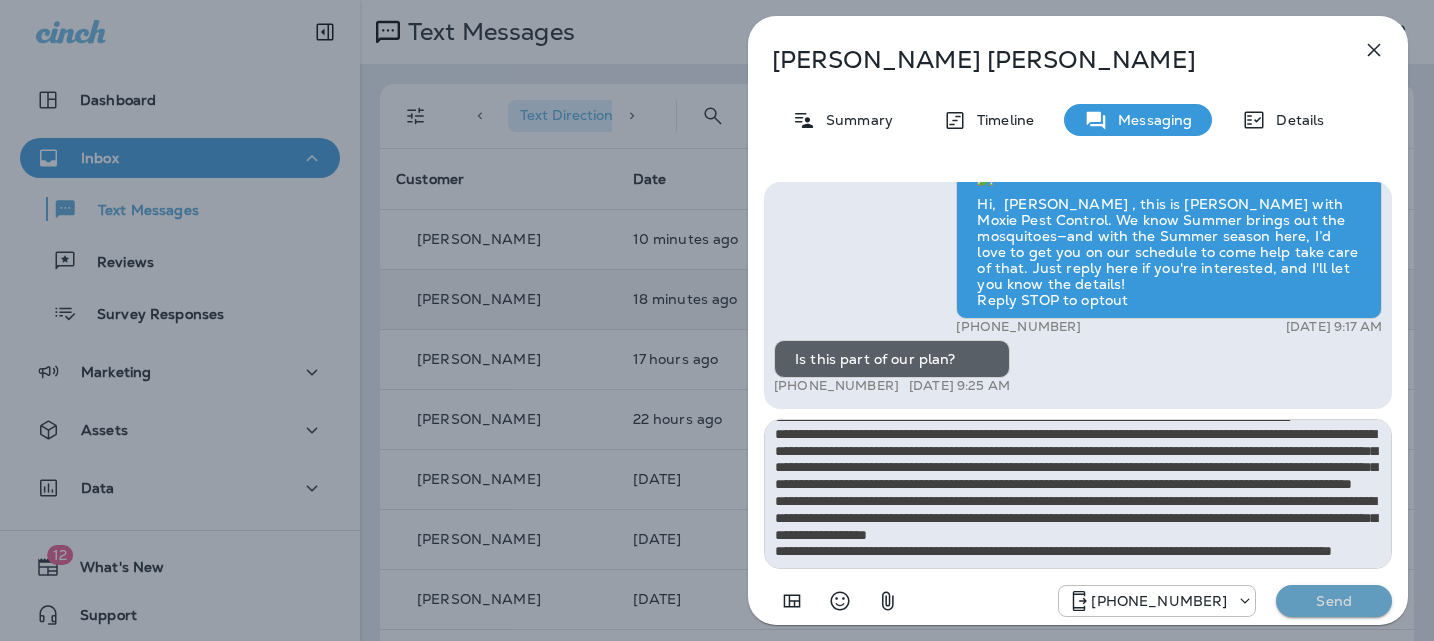 click on "Send" at bounding box center [1334, 601] 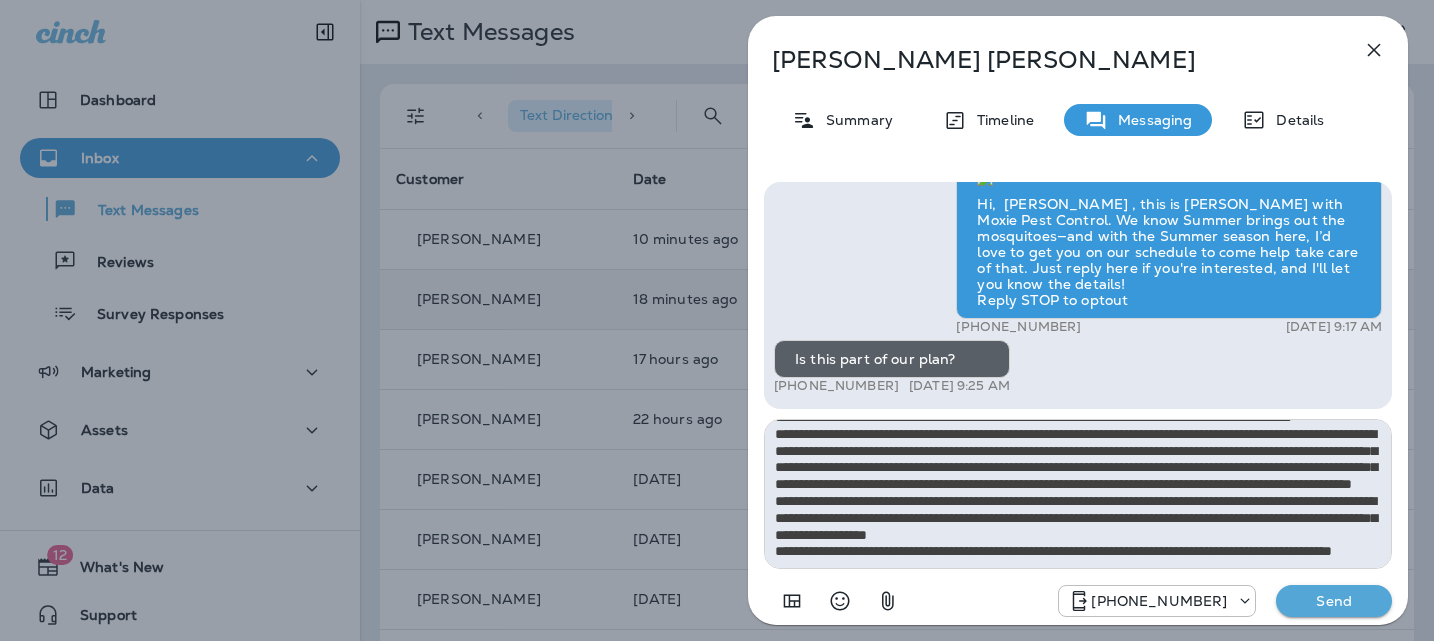 type 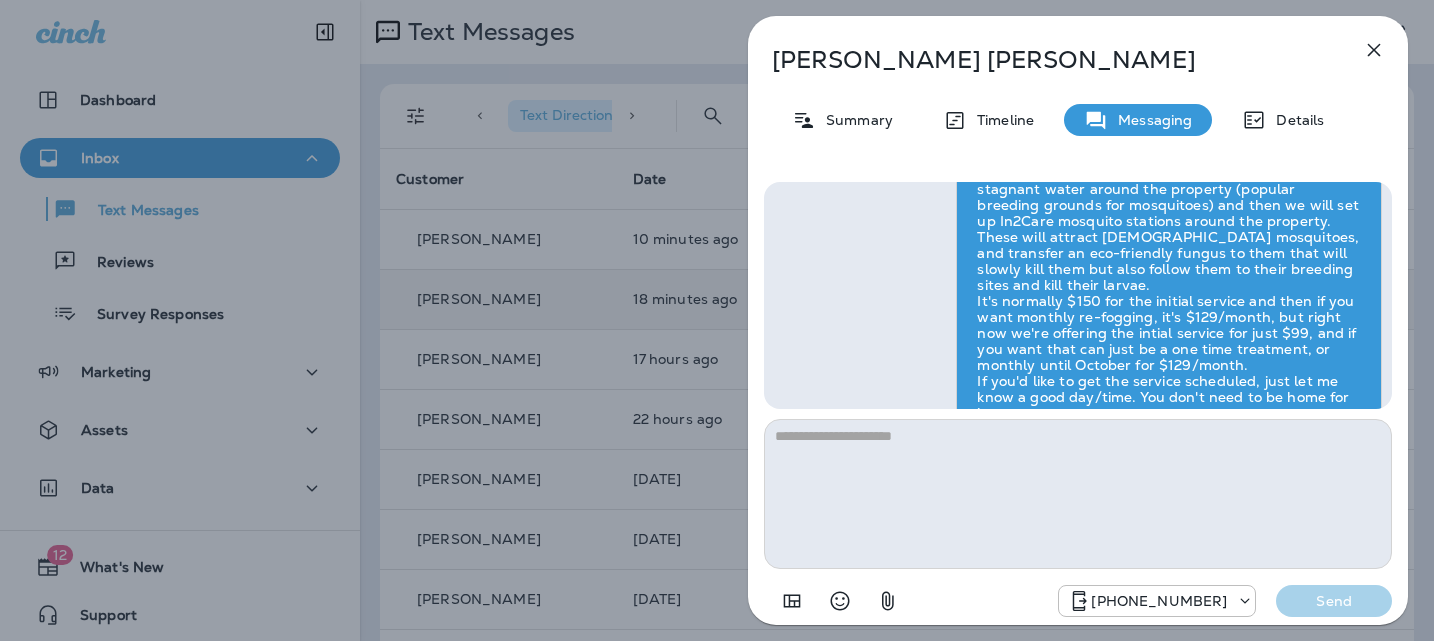 scroll, scrollTop: 0, scrollLeft: 0, axis: both 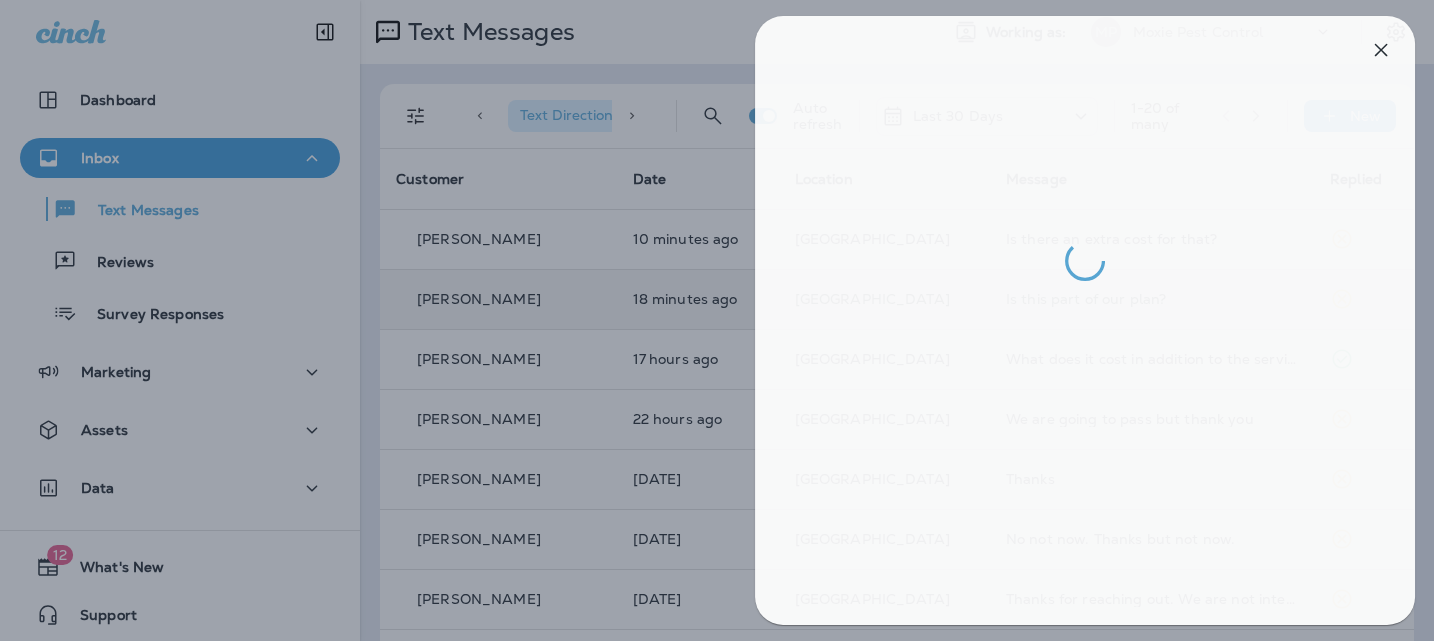 click at bounding box center (724, 320) 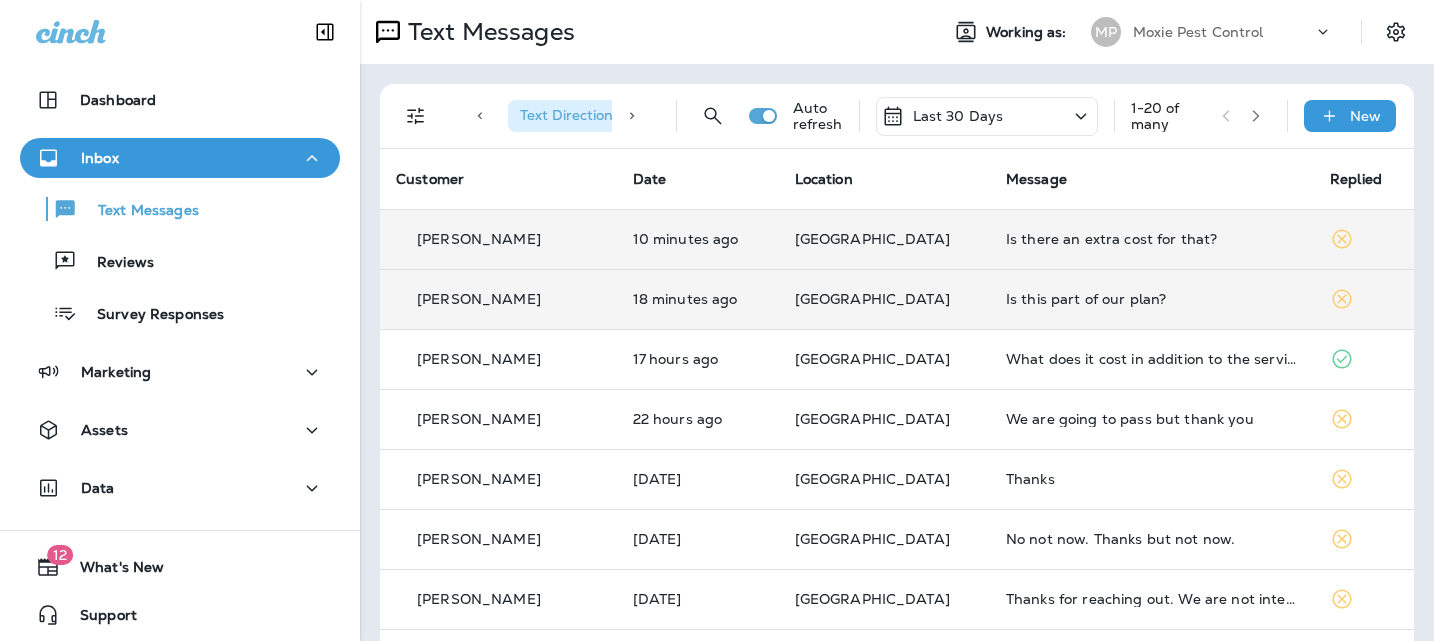 click on "Is there an extra cost for that?" at bounding box center [1152, 239] 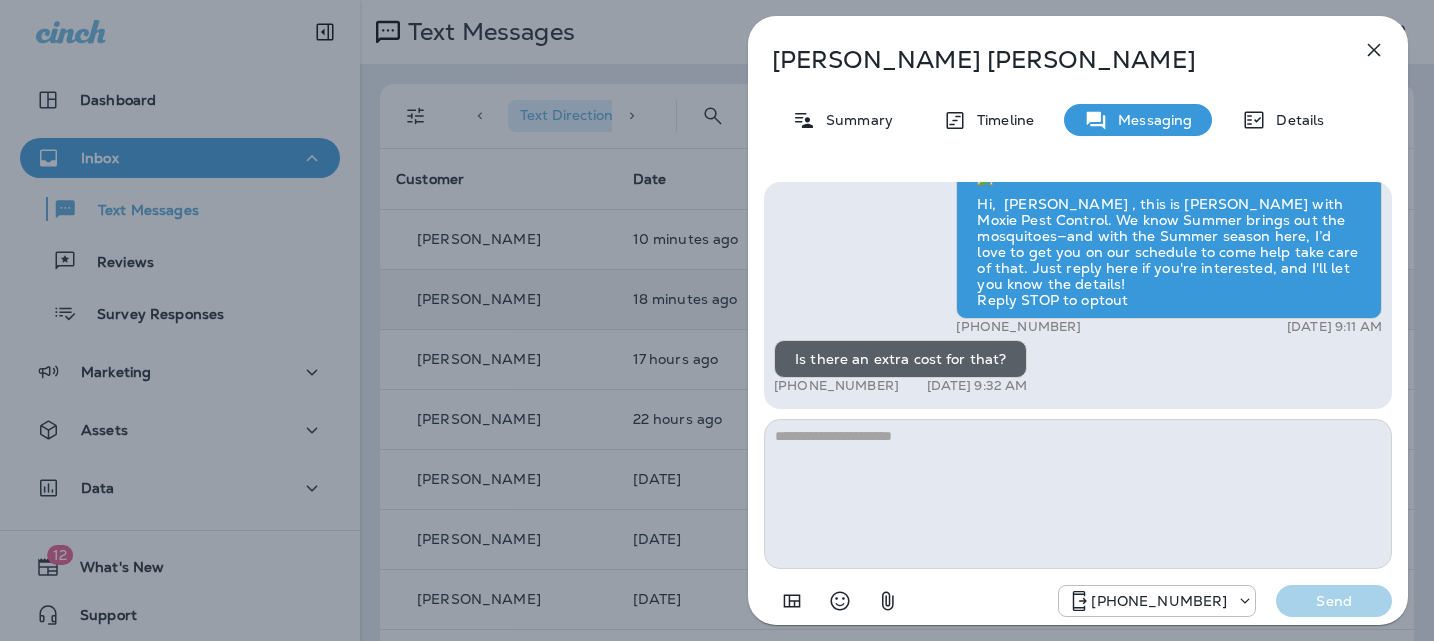 click at bounding box center [1078, 494] 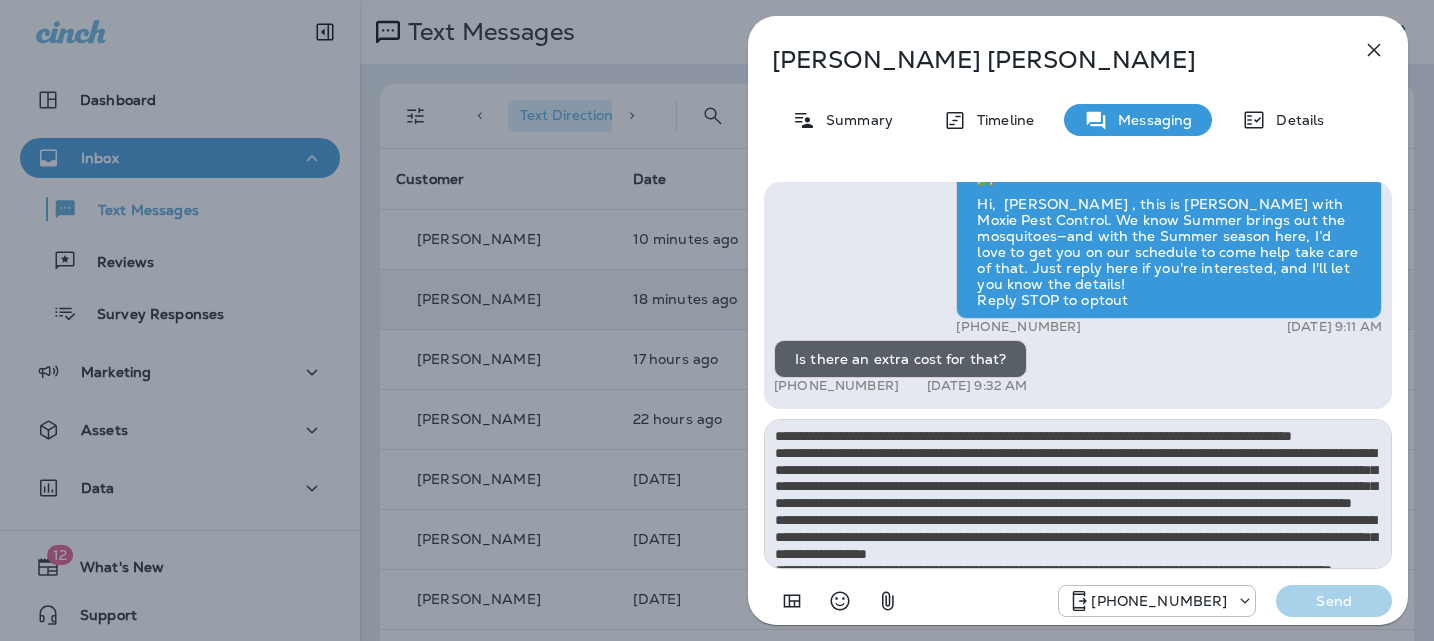 scroll, scrollTop: 61, scrollLeft: 0, axis: vertical 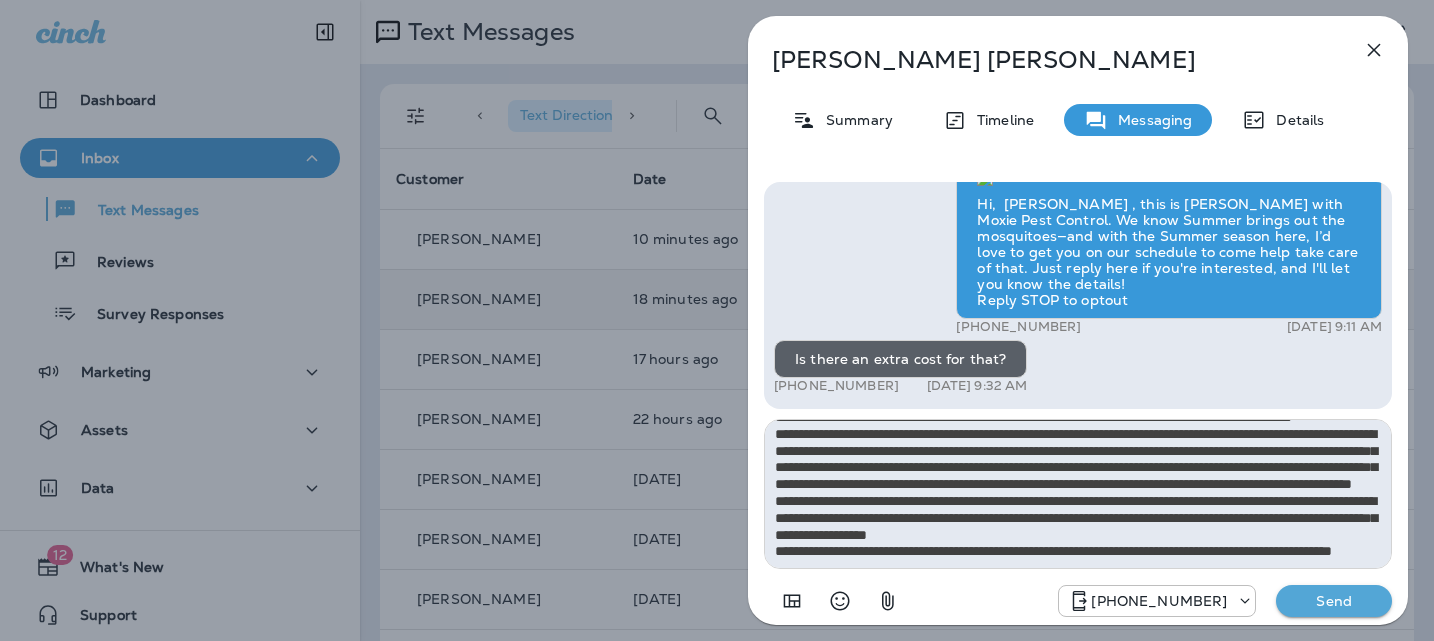 type on "**********" 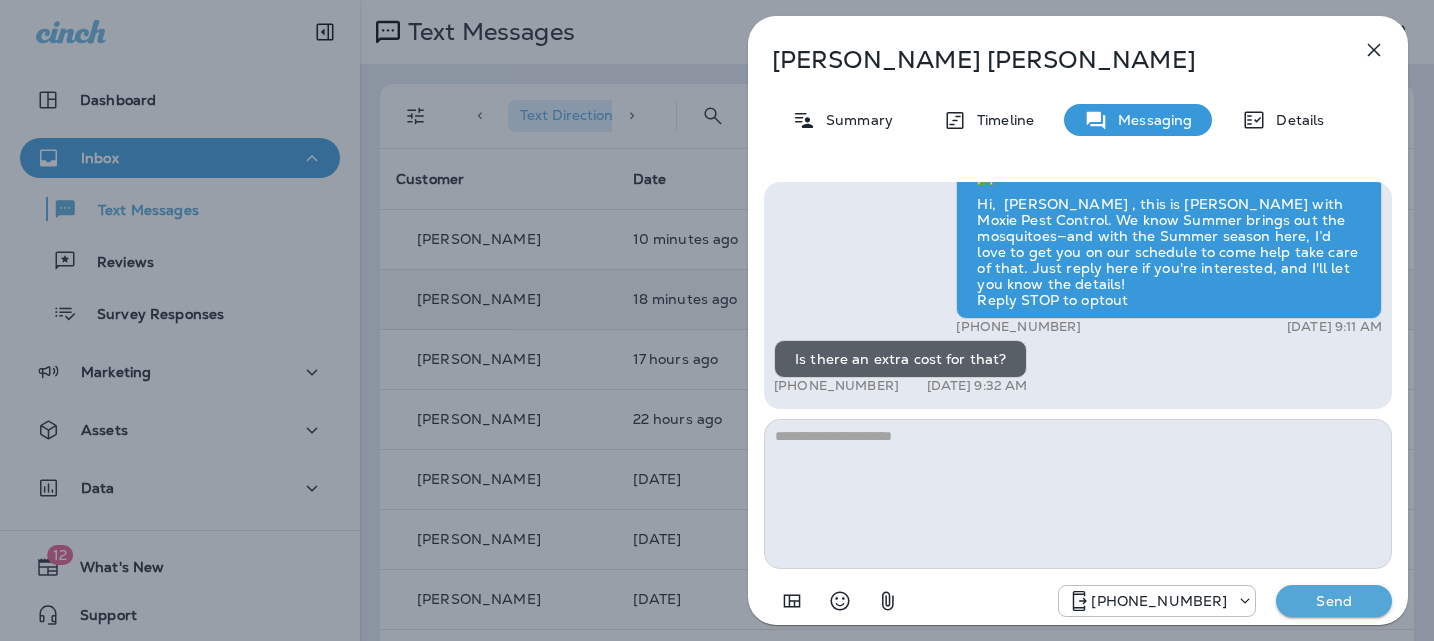 scroll, scrollTop: 0, scrollLeft: 0, axis: both 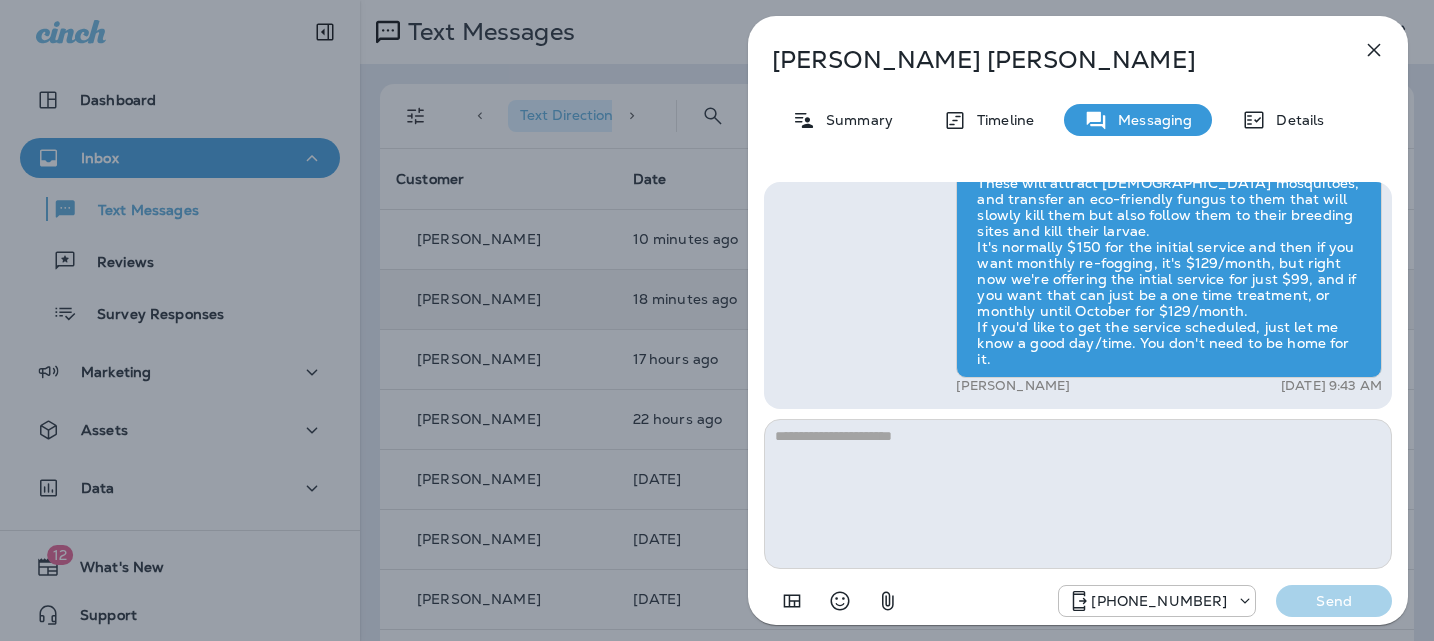 click on "Laurie   Dawkins Summary   Timeline   Messaging   Details   Hi,  Laurie , this is Cameron with Moxie Pest Control. We know Summer brings out the mosquitoes—and with the Summer season here, I’d love to get you on our schedule to come help take care of that. Just reply here if you're interested, and I'll let you know the details!
Reply STOP to optout +18174823792 Jul 26, 2025 9:11 AM Is there an extra cost for that?  +1 (303) 917-3432 Jul 26, 2025 9:32 AM   Tyler Richard Jul 26, 2025 9:43 AM +18174823792 Send" at bounding box center (717, 320) 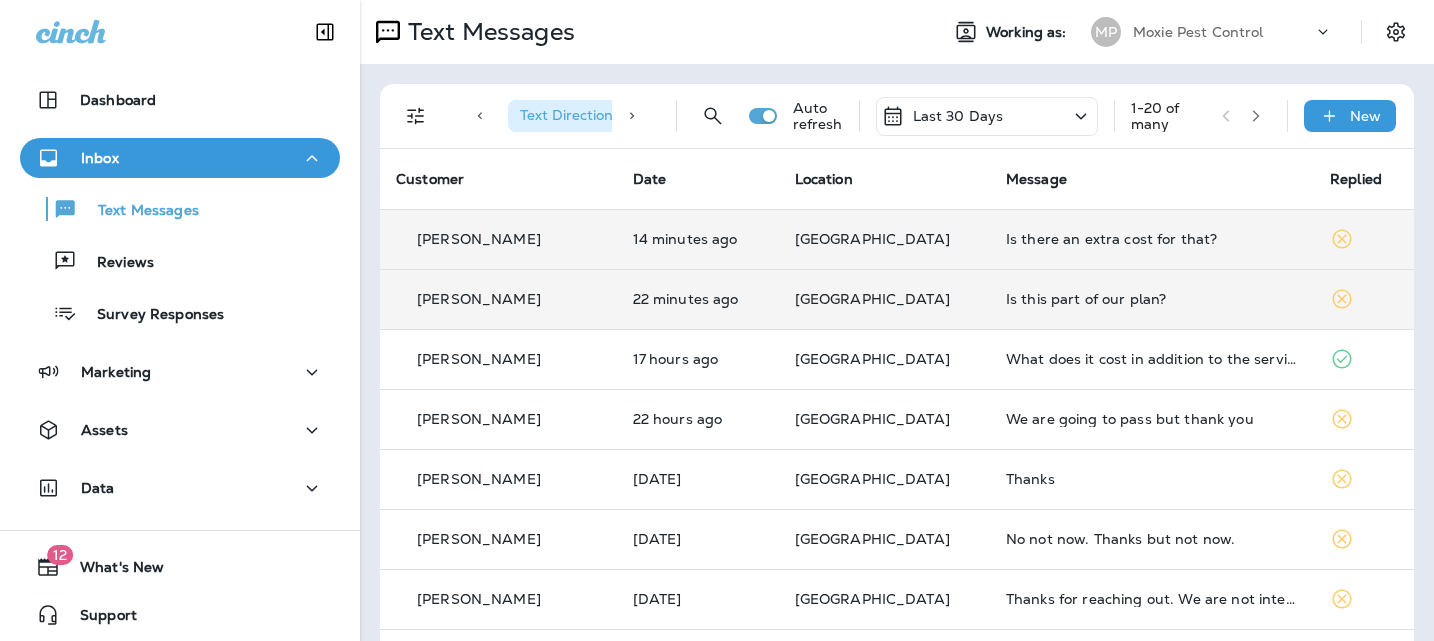 click on "Is there an extra cost for that?" at bounding box center (1152, 239) 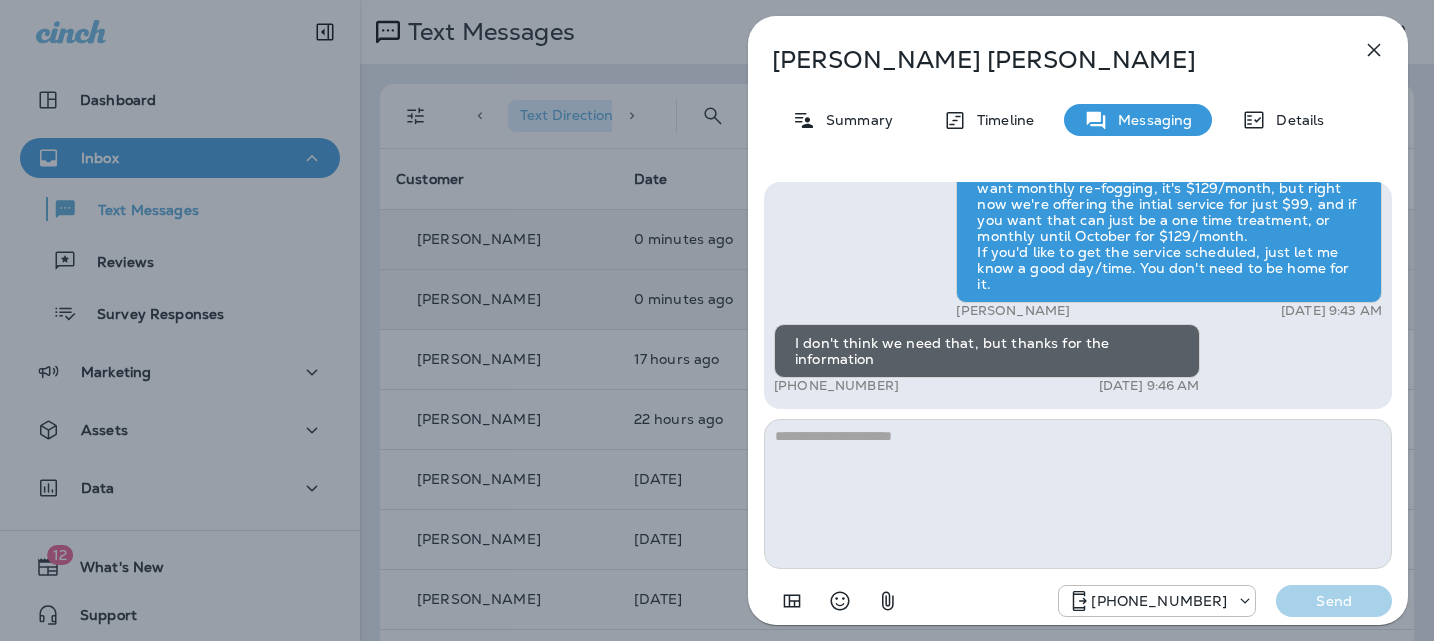 click on "Laurie   Dawkins Summary   Timeline   Messaging   Details   Hi,  Laurie , this is Cameron with Moxie Pest Control. We know Summer brings out the mosquitoes—and with the Summer season here, I’d love to get you on our schedule to come help take care of that. Just reply here if you're interested, and I'll let you know the details!
Reply STOP to optout +18174823792 Jul 26, 2025 9:11 AM Is there an extra cost for that?  +1 (303) 917-3432 Jul 26, 2025 9:32 AM Tyler Richard Jul 26, 2025 9:43 AM I don't think we need that, but thanks for the information  +1 (303) 917-3432 Jul 26, 2025 9:46 AM +18174823792 Send" at bounding box center (717, 320) 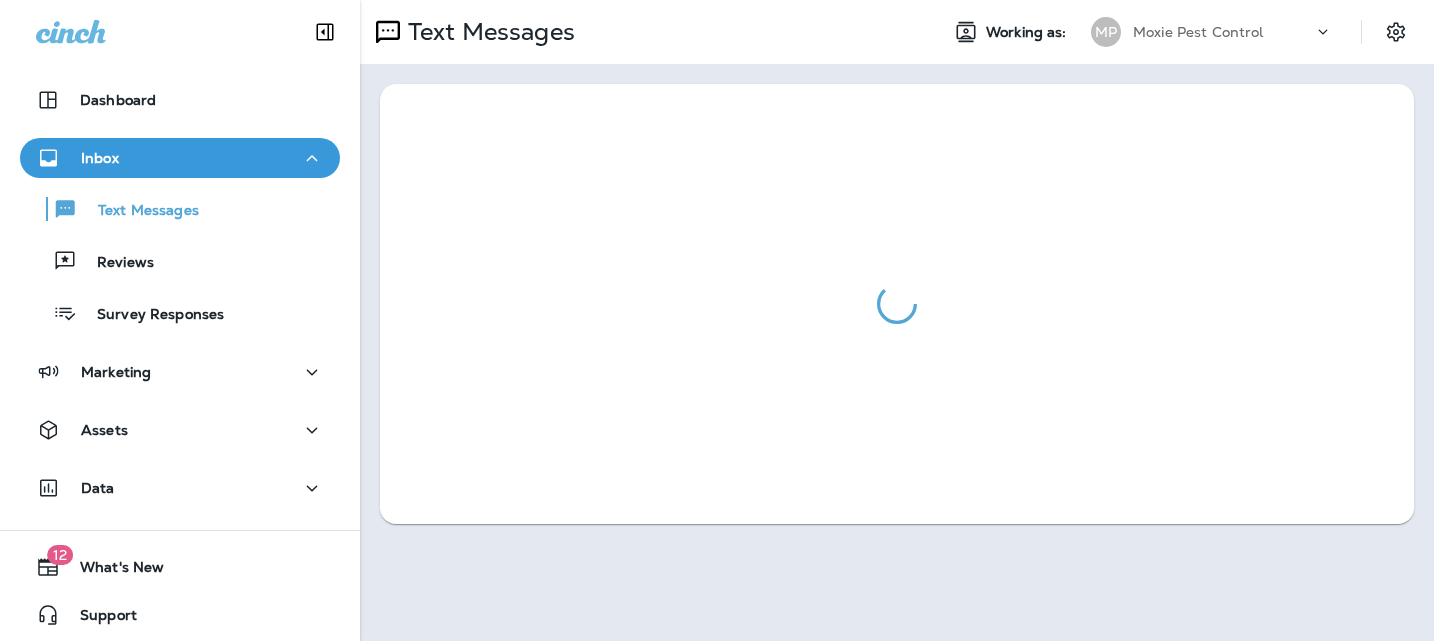 scroll, scrollTop: 0, scrollLeft: 0, axis: both 